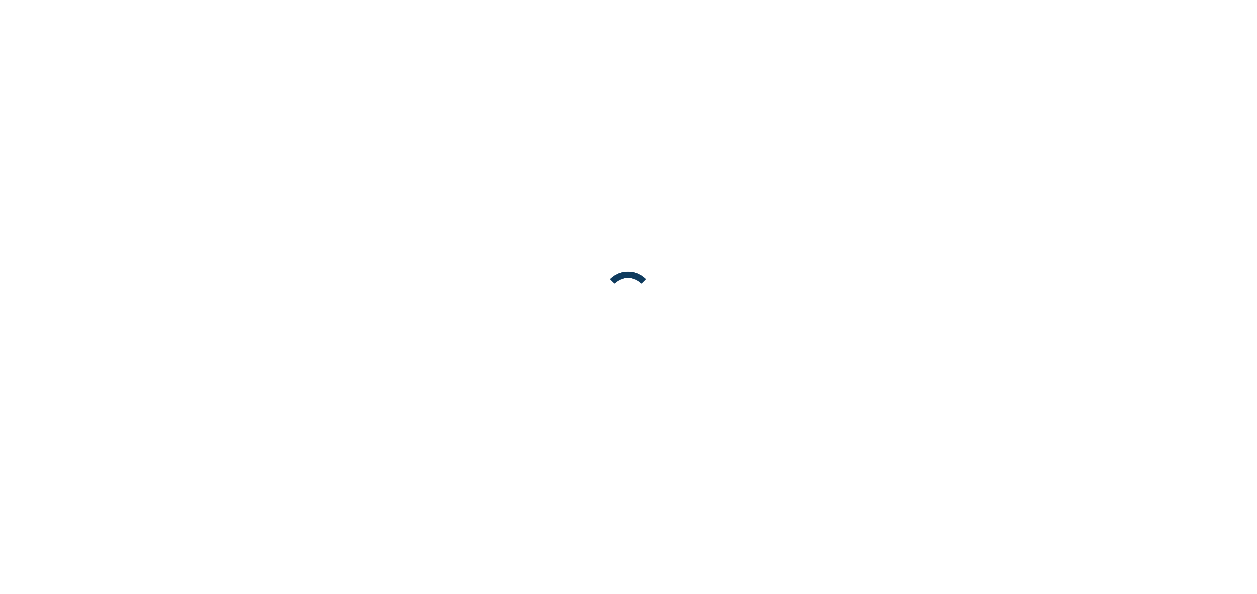 scroll, scrollTop: 0, scrollLeft: 0, axis: both 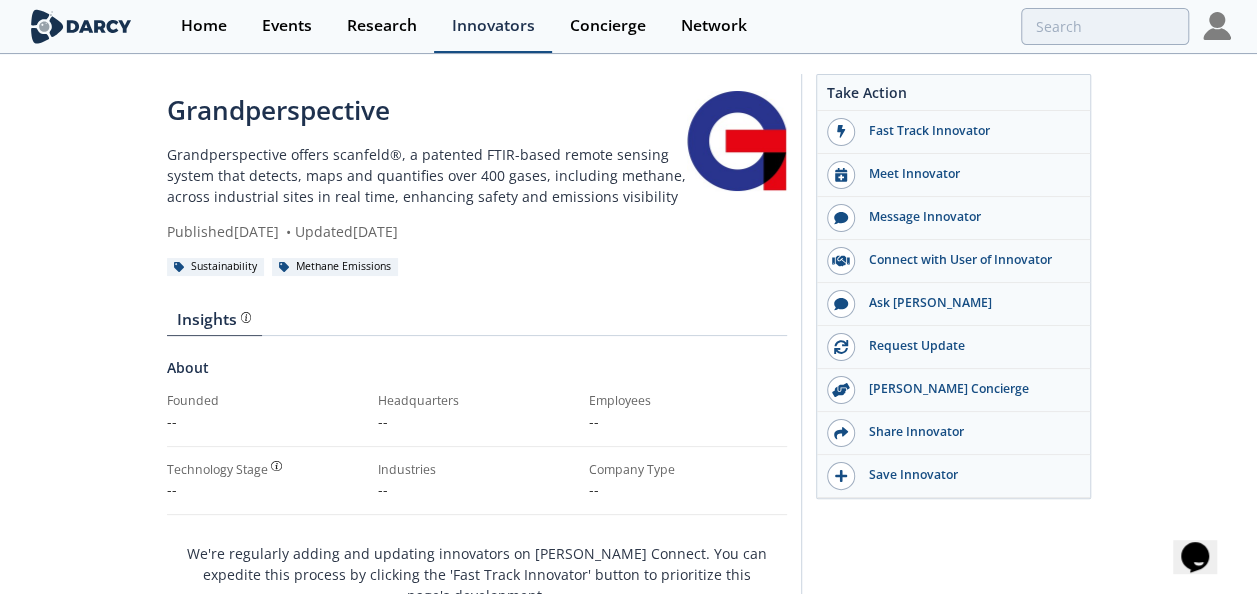 click on "Innovators" at bounding box center [493, 26] 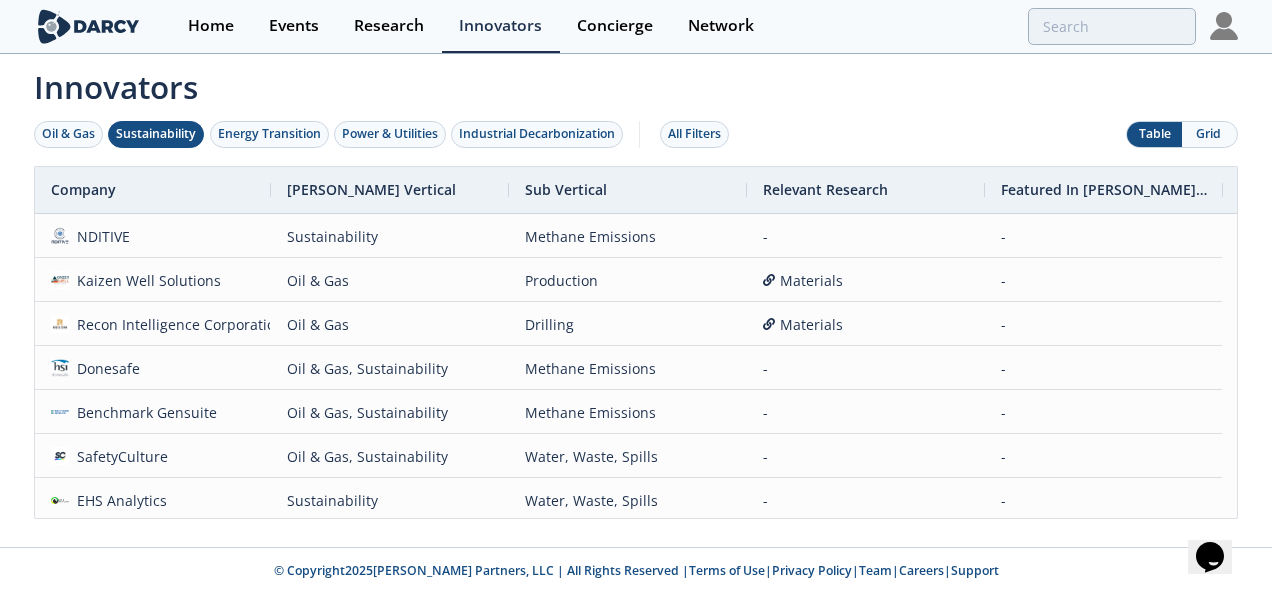 click on "Sustainability" at bounding box center (156, 134) 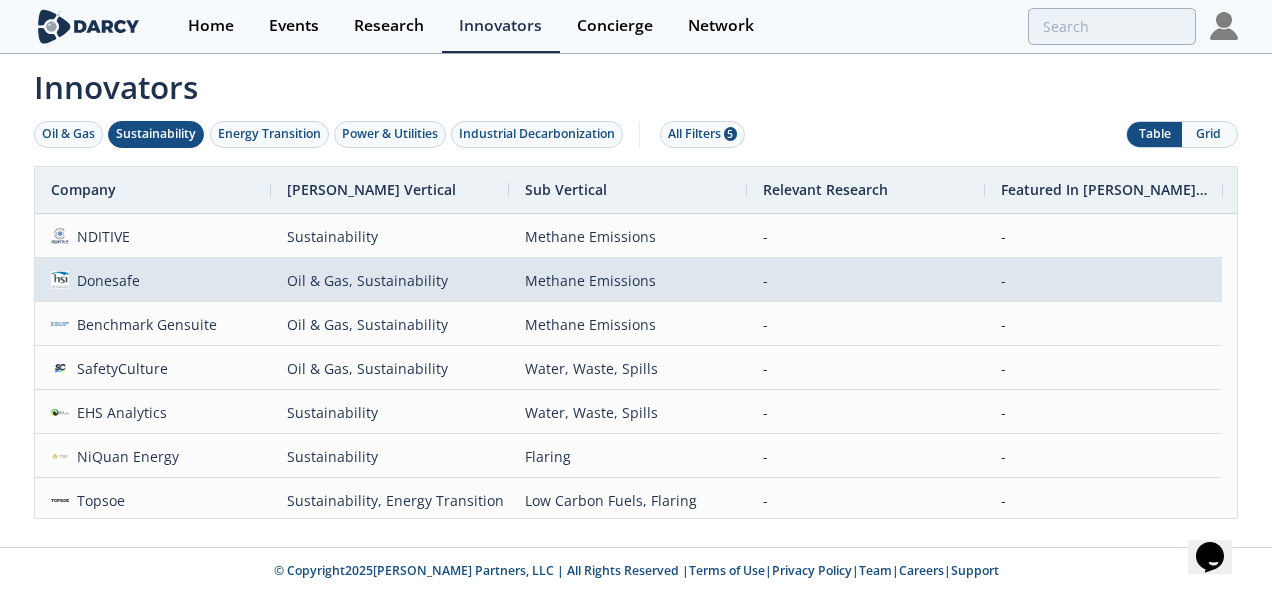 click on "Oil & Gas, Sustainability" at bounding box center [390, 280] 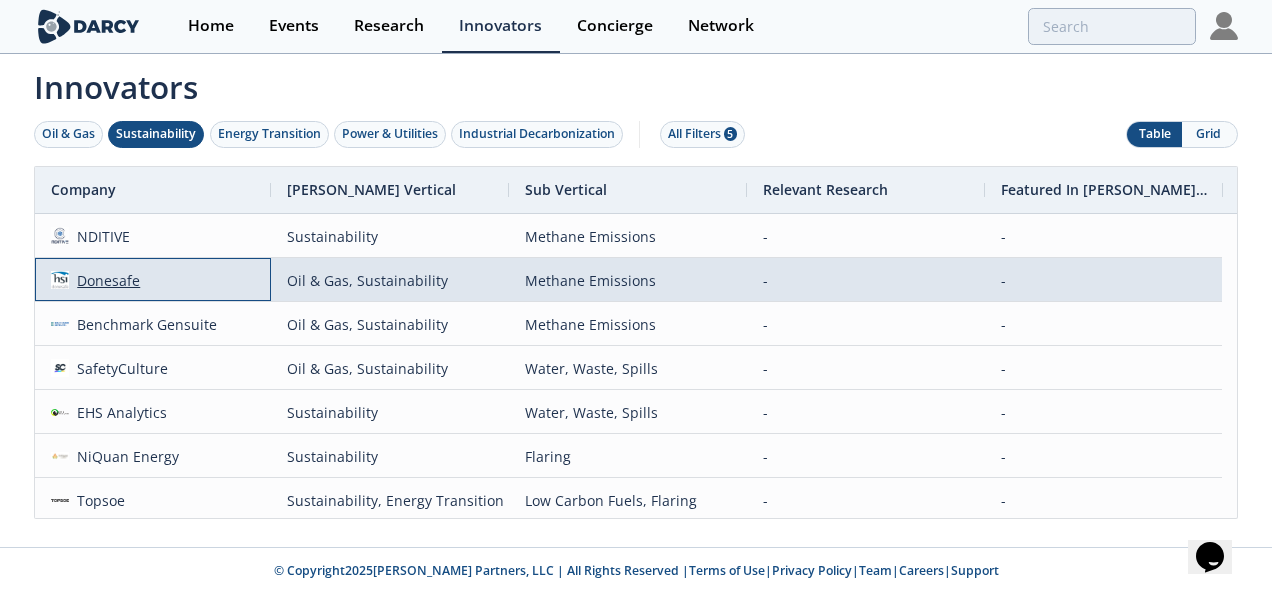 click on "Donesafe" at bounding box center [105, 280] 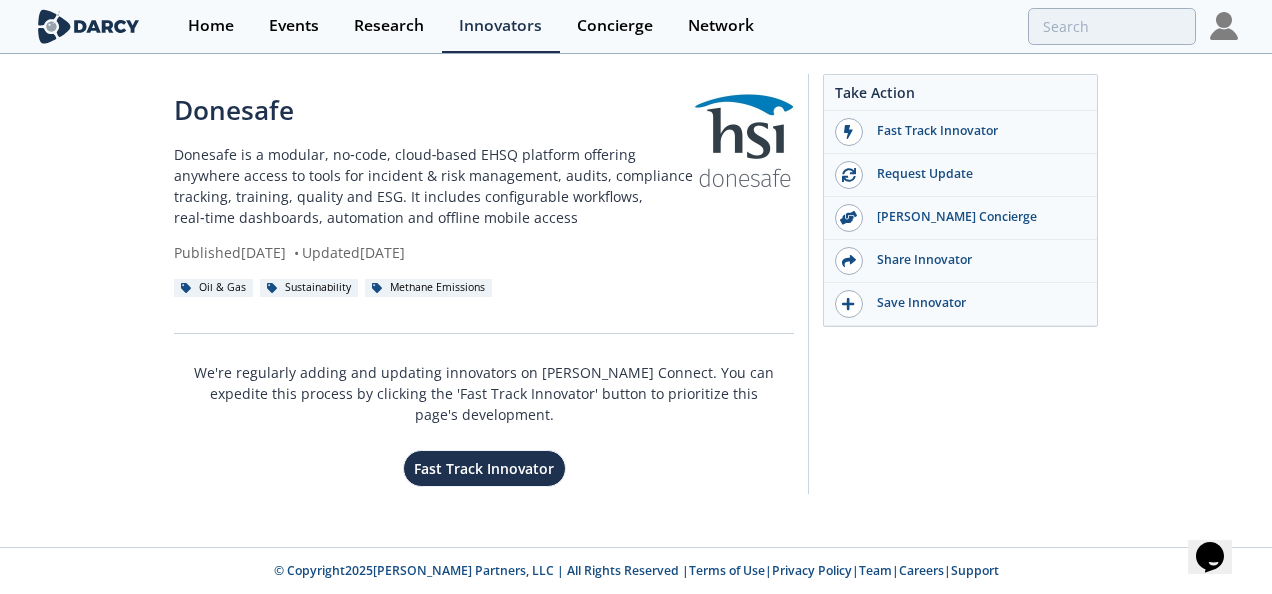 click on "Donesafe
Donesafe is a modular, no‑code, cloud‑based EHSQ platform offering anywhere access to tools for incident & risk management, audits, compliance tracking, training, quality and ESG. It includes configurable workflows, real‑time dashboards, automation and offline mobile access
Published  July 28, 2025
•
Updated  July 28, 2025
Oil & Gas
Sustainability
Methane Emissions" 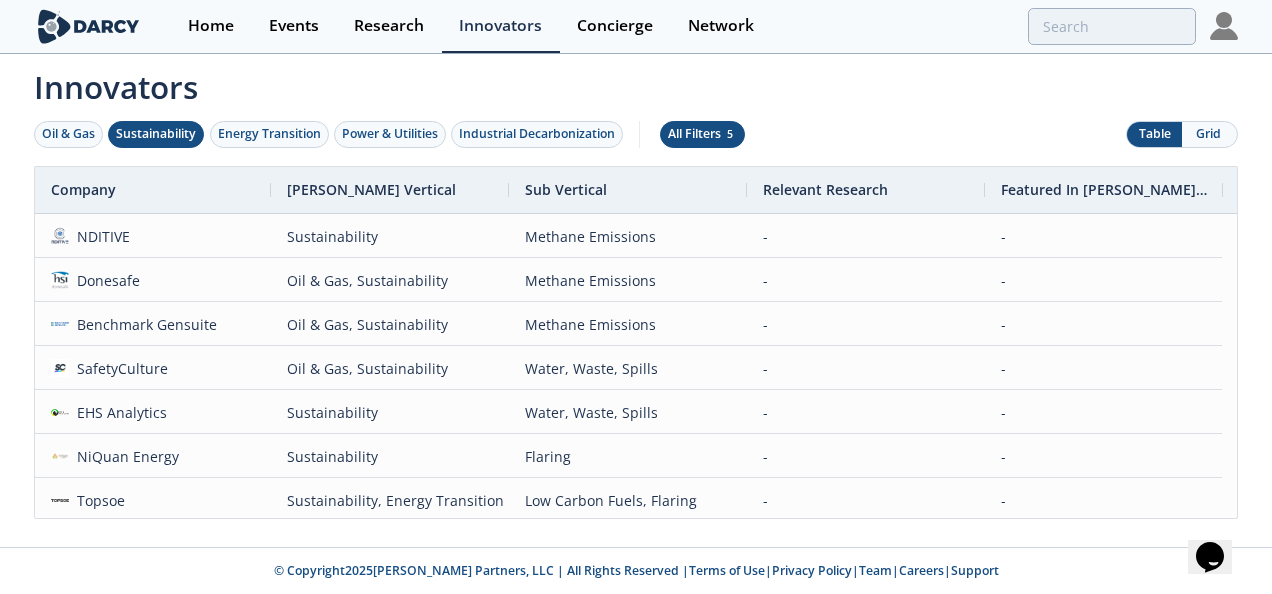 click on "All Filters
5" at bounding box center [702, 134] 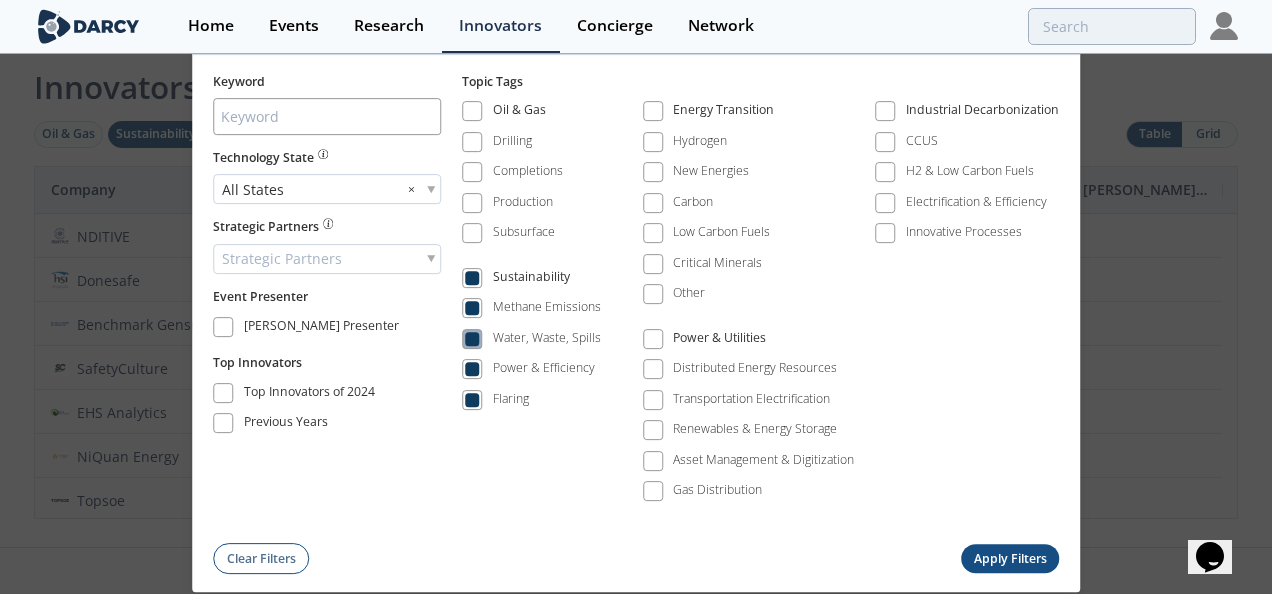 click at bounding box center (472, 339) 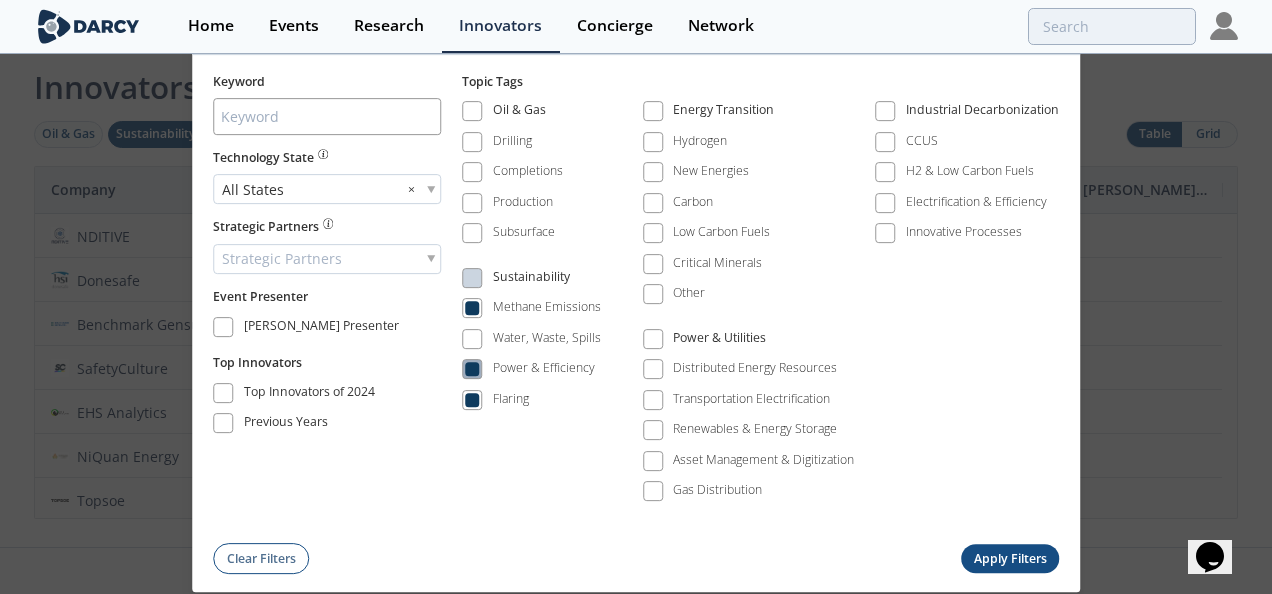 click at bounding box center (472, 370) 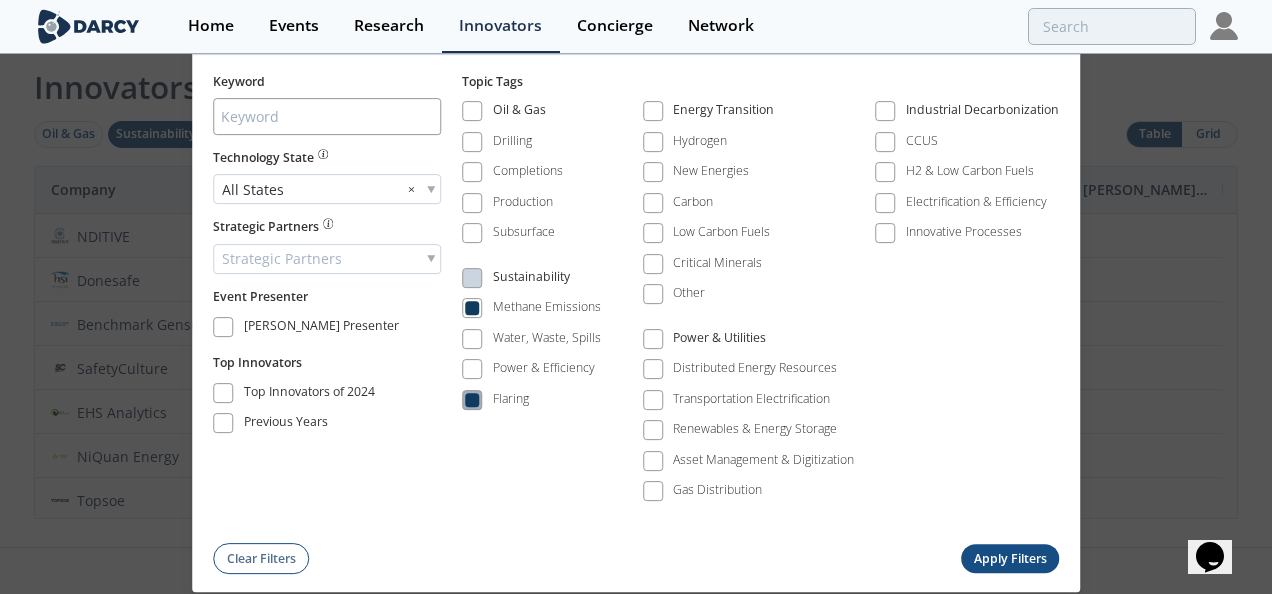 click on "Flaring" at bounding box center (495, 400) 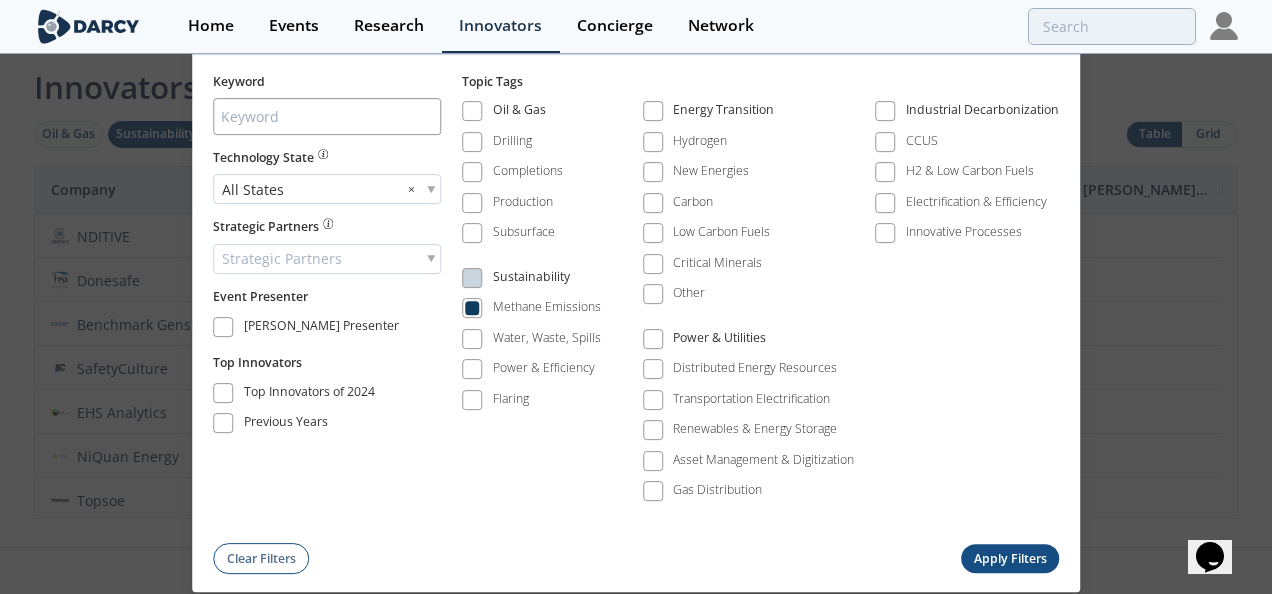 click on "Apply Filters" at bounding box center (1010, 559) 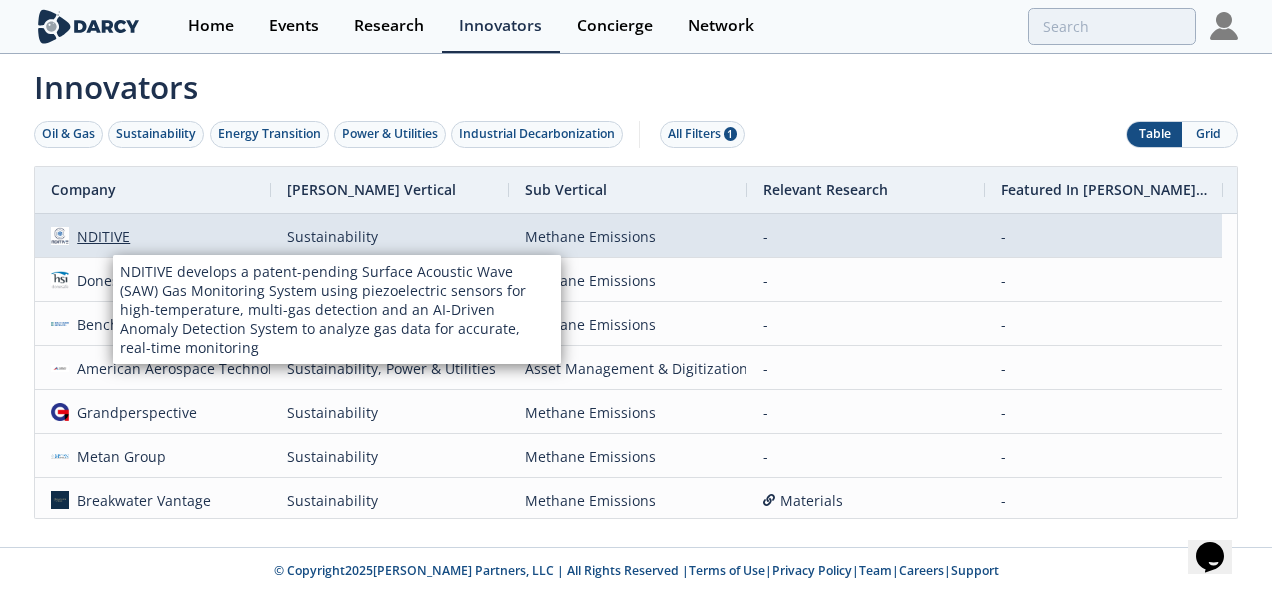 click on "NDITIVE" at bounding box center (100, 236) 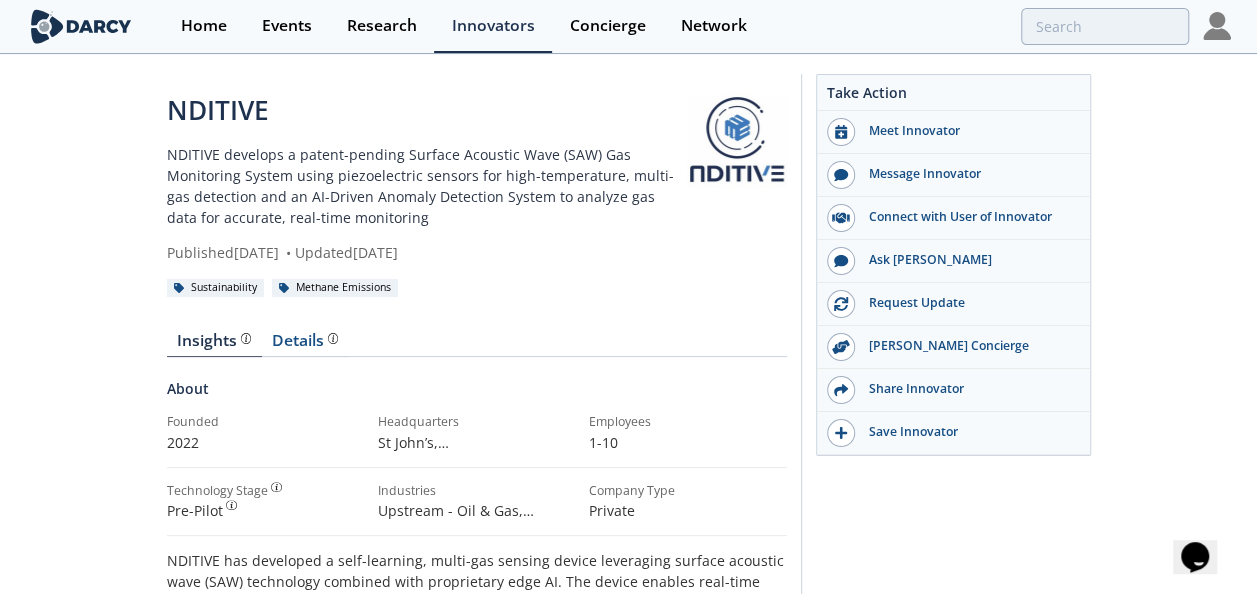 click on "NDITIVE
NDITIVE develops a patent-pending Surface Acoustic Wave (SAW) Gas Monitoring System using piezoelectric sensors for high-temperature, multi-gas detection and an AI-Driven Anomaly Detection System to analyze gas data for accurate, real-time monitoring
Published  July 10, 2025
•
Updated  July 29, 2025
Sustainability
Methane Emissions
Insights" at bounding box center (628, 940) 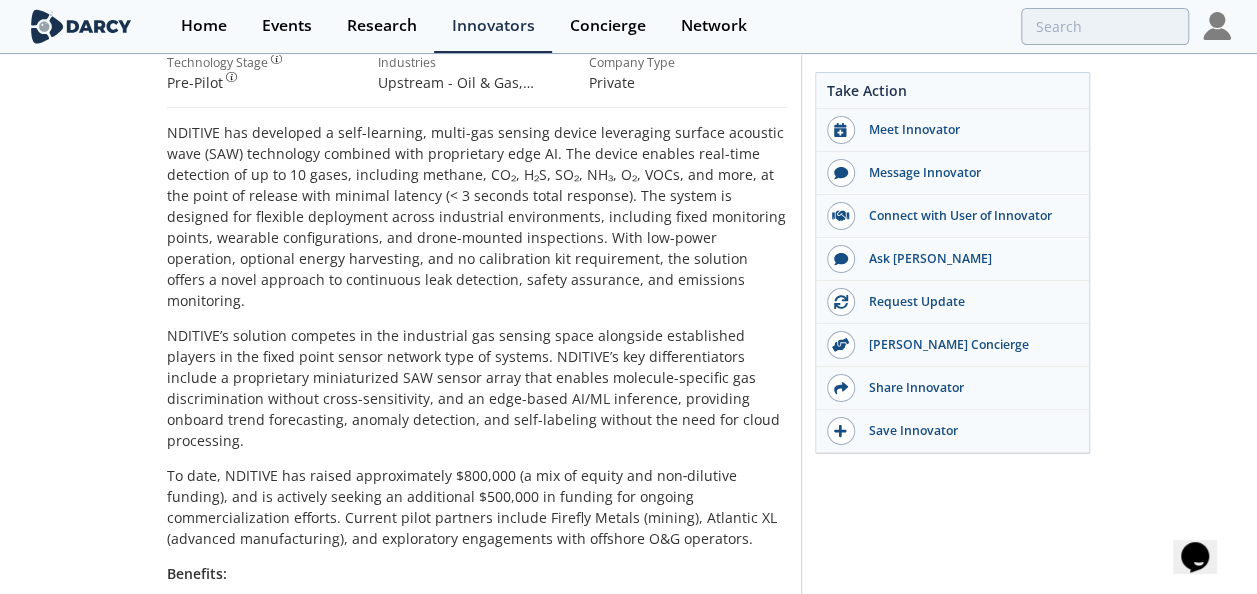 scroll, scrollTop: 431, scrollLeft: 0, axis: vertical 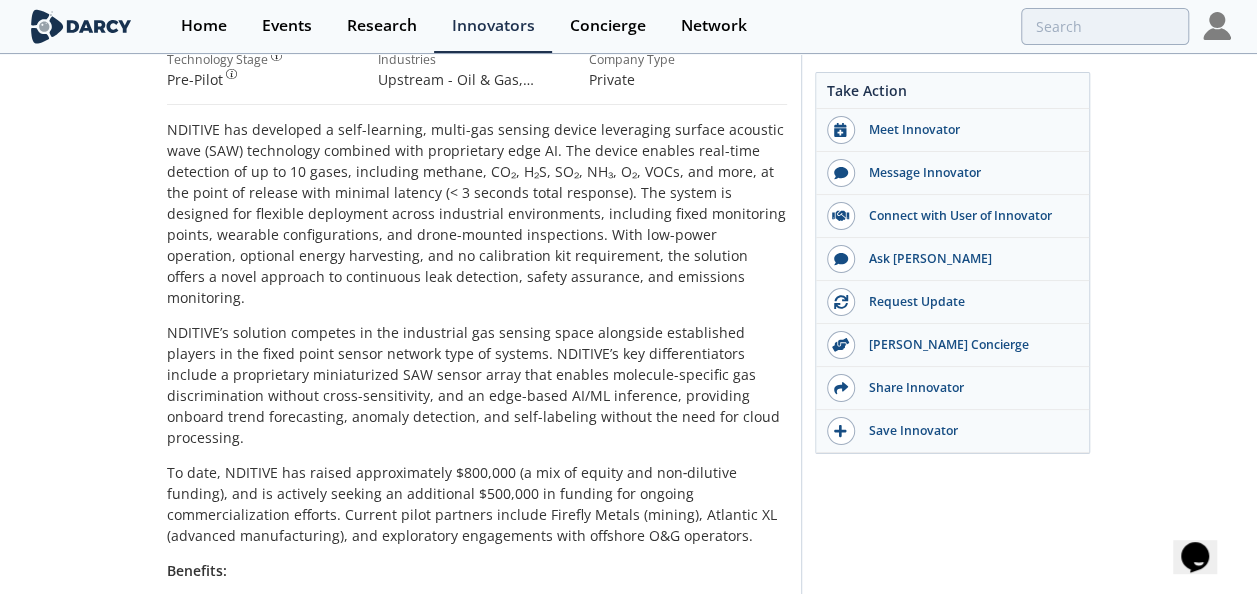 click on "NDITIVE
NDITIVE develops a patent-pending Surface Acoustic Wave (SAW) Gas Monitoring System using piezoelectric sensors for high-temperature, multi-gas detection and an AI-Driven Anomaly Detection System to analyze gas data for accurate, real-time monitoring
Published  July 10, 2025
•
Updated  July 29, 2025
Sustainability
Methane Emissions
Insights" at bounding box center [628, 509] 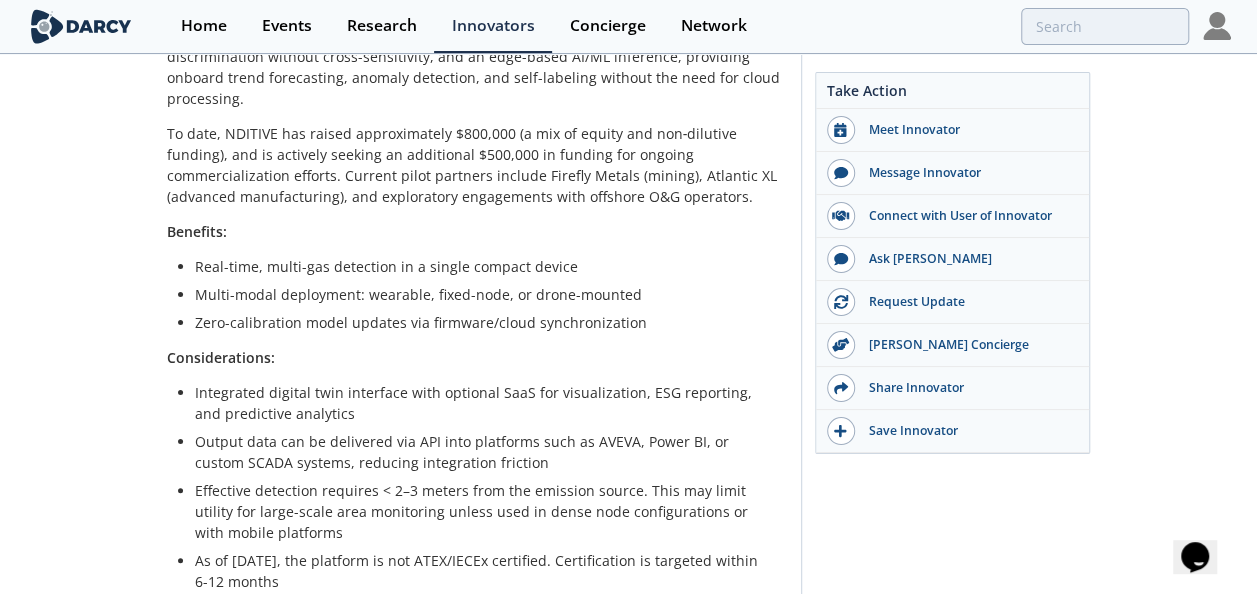 scroll, scrollTop: 777, scrollLeft: 0, axis: vertical 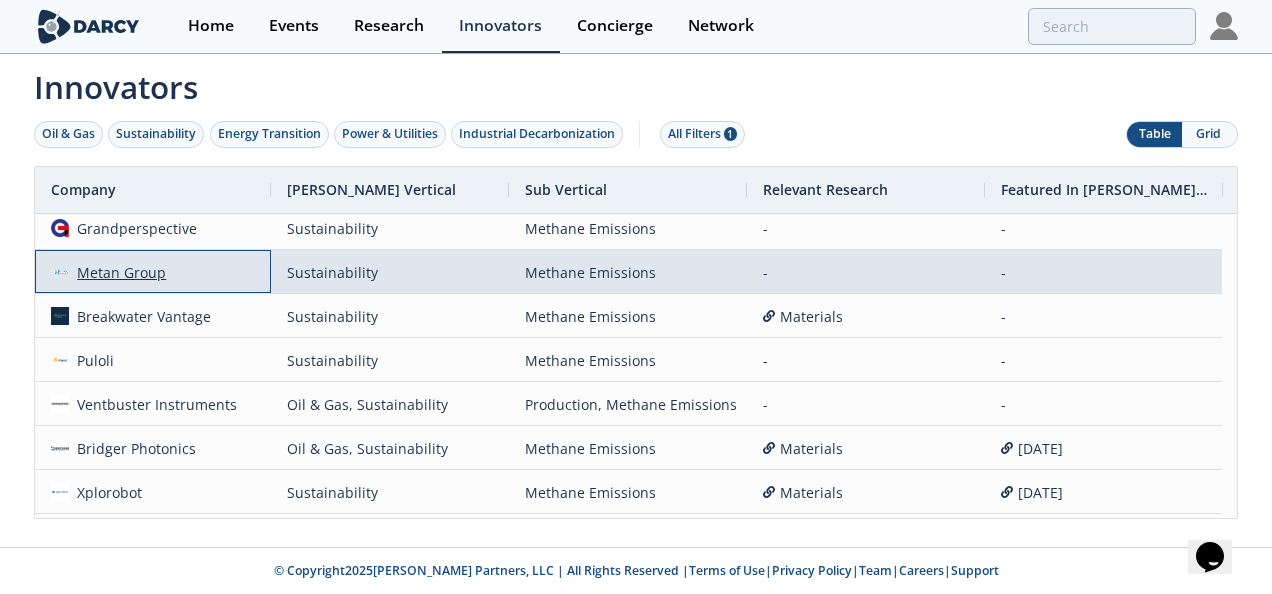 click on "Metan Group" at bounding box center (118, 272) 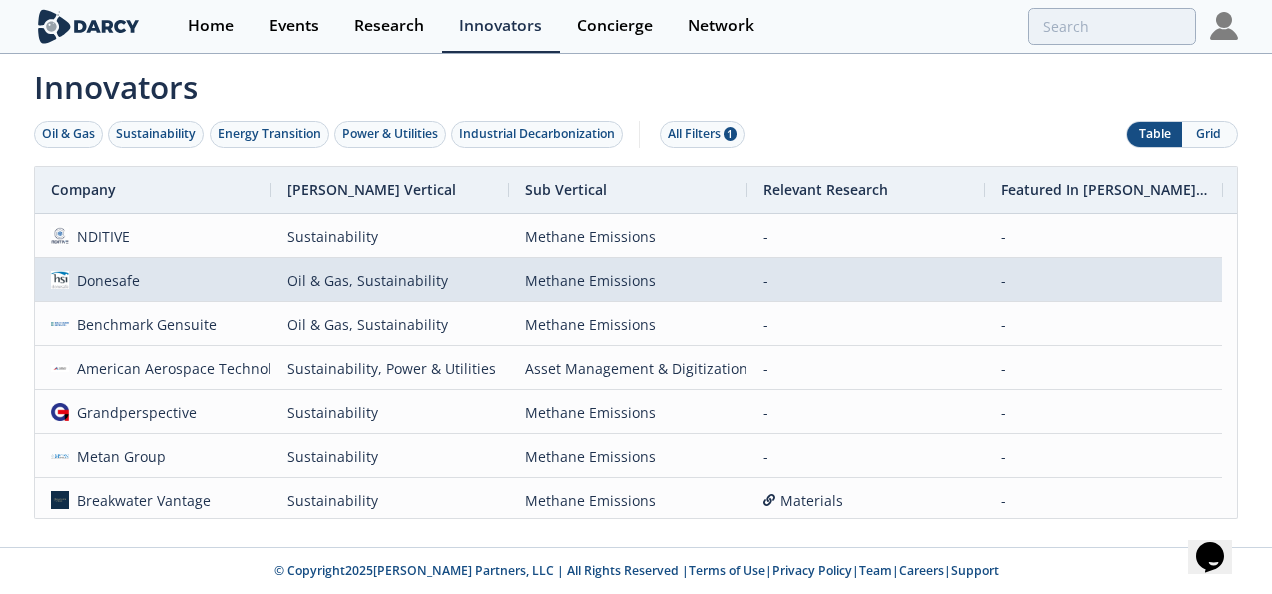 scroll, scrollTop: 87, scrollLeft: 0, axis: vertical 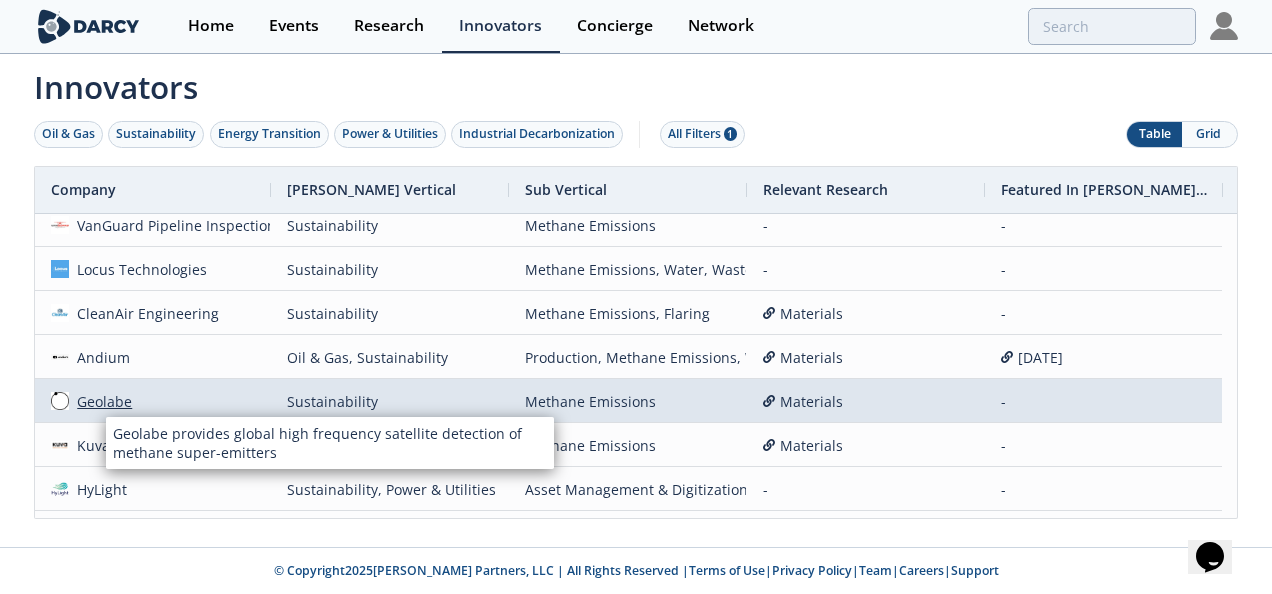 click on "Geolabe" at bounding box center [101, 401] 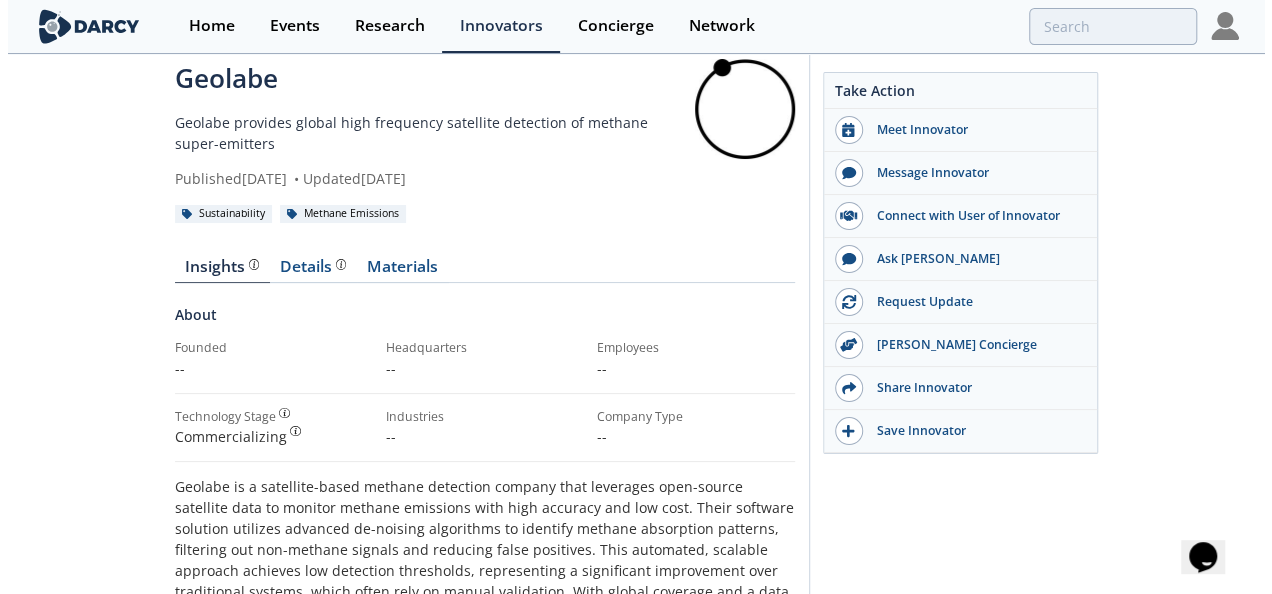 scroll, scrollTop: 0, scrollLeft: 0, axis: both 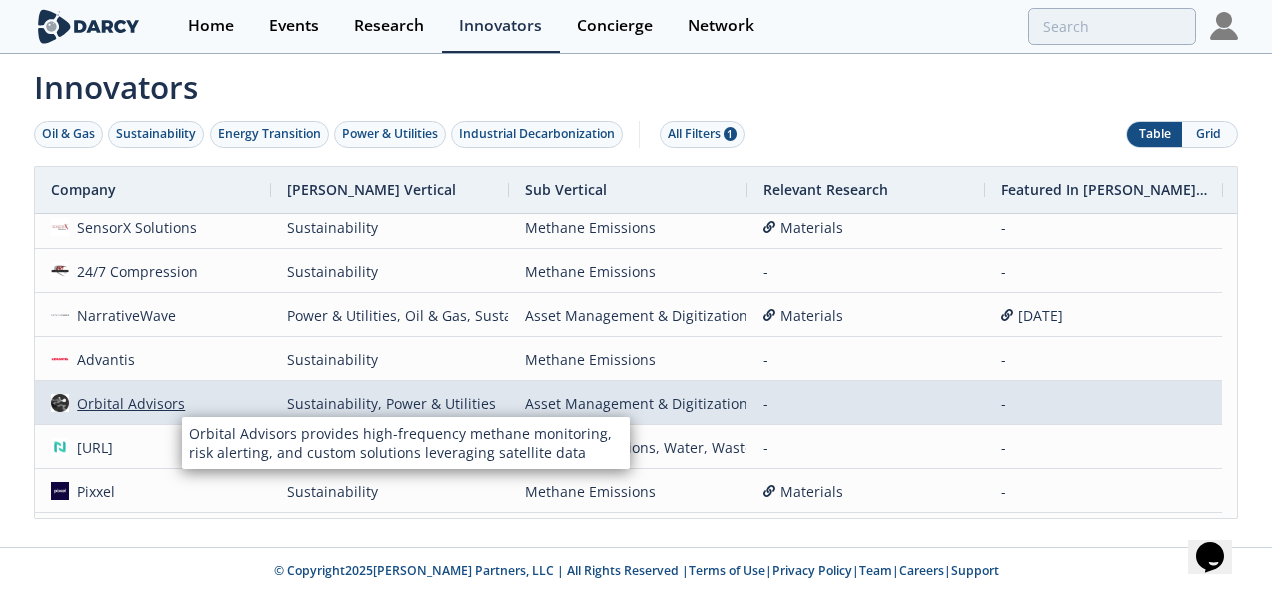 click on "Orbital Advisors" at bounding box center (127, 403) 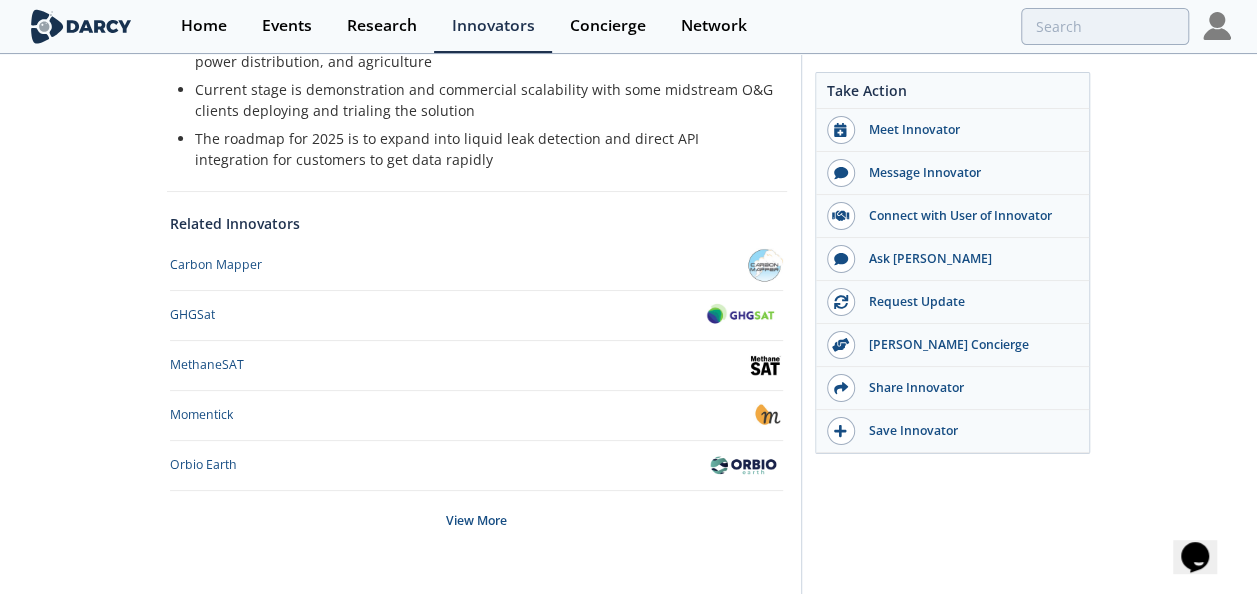 scroll, scrollTop: 808, scrollLeft: 0, axis: vertical 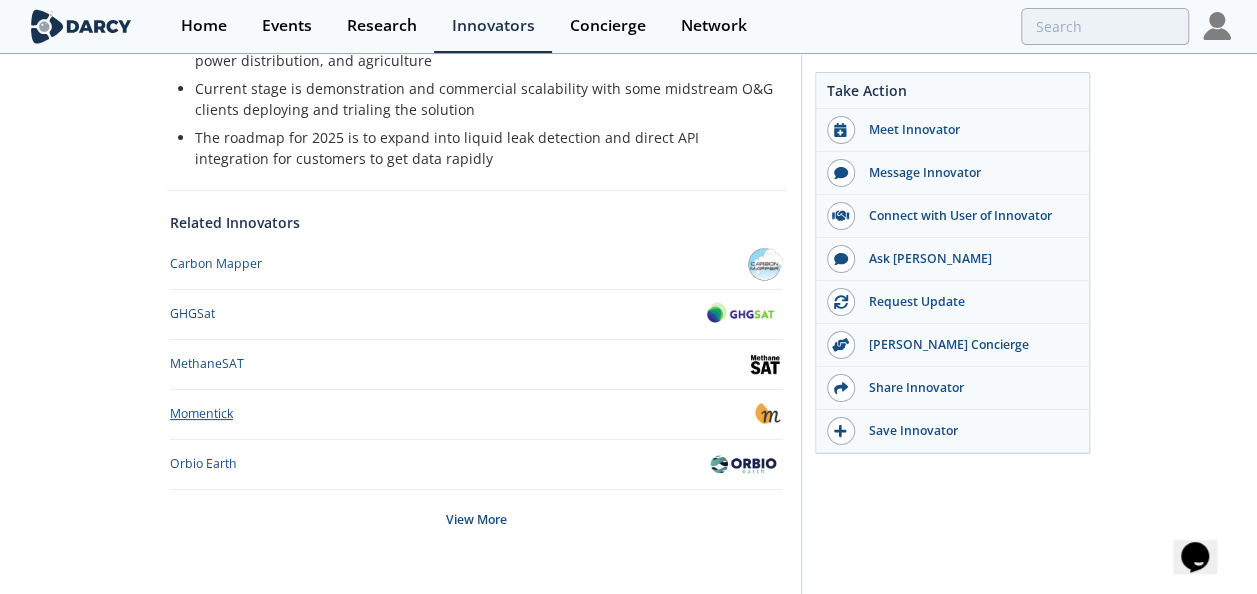 click on "Momentick" at bounding box center [201, 414] 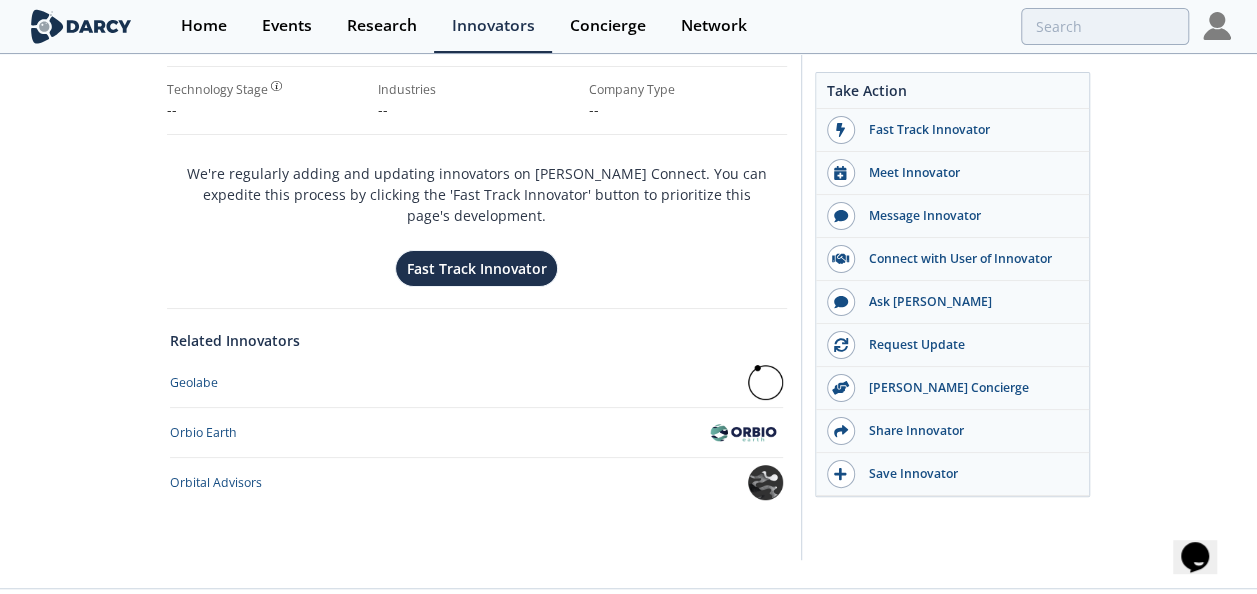 scroll, scrollTop: 406, scrollLeft: 0, axis: vertical 